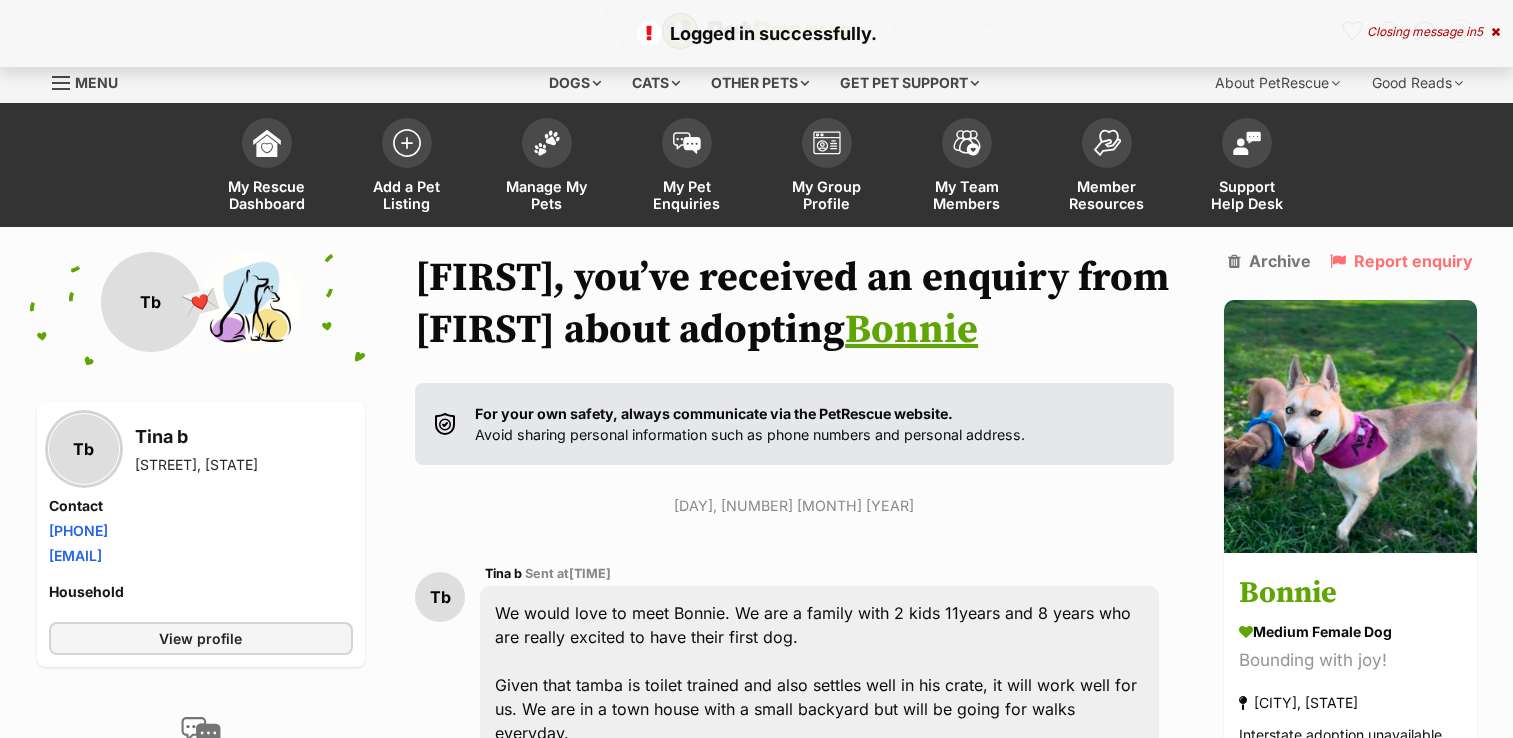 scroll, scrollTop: 276, scrollLeft: 0, axis: vertical 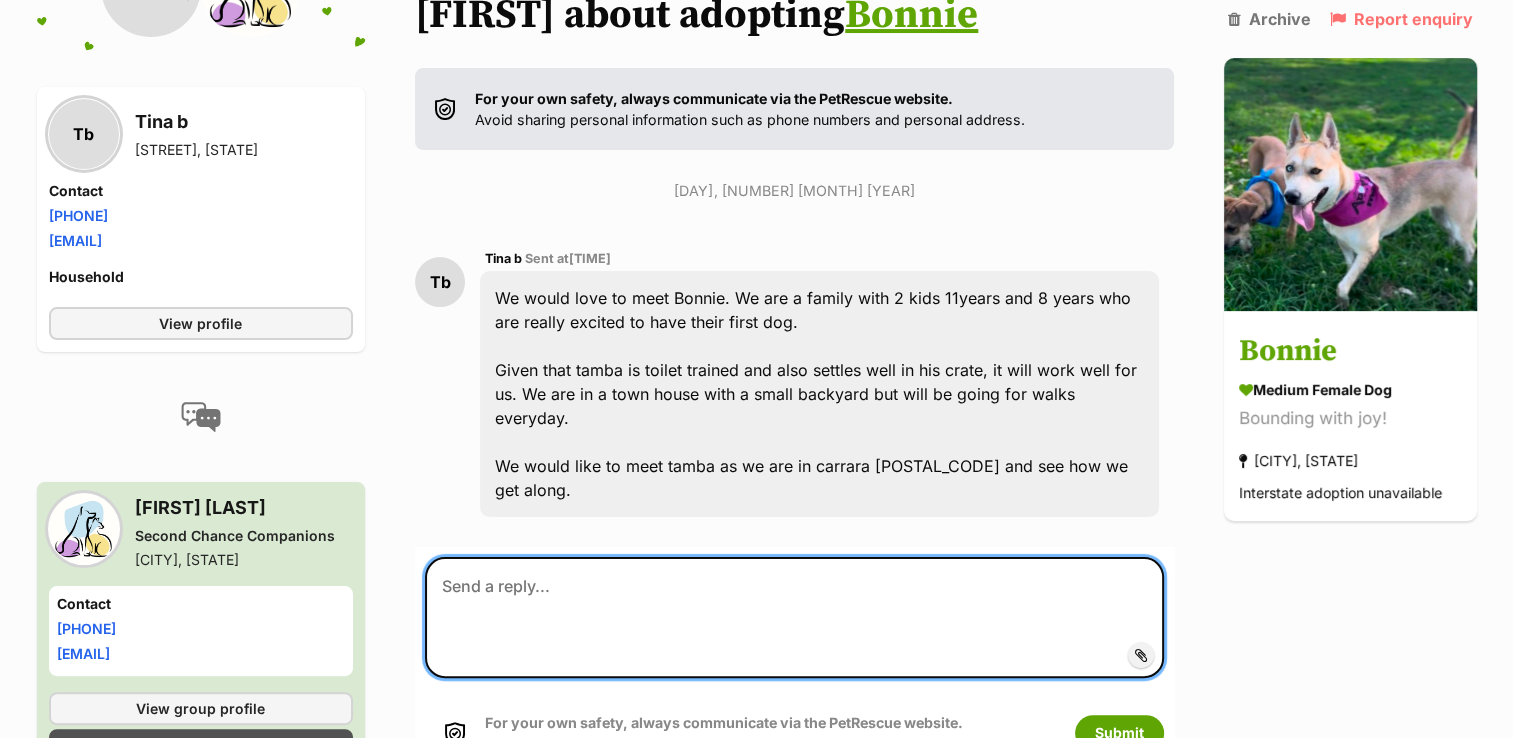 click at bounding box center [794, 617] 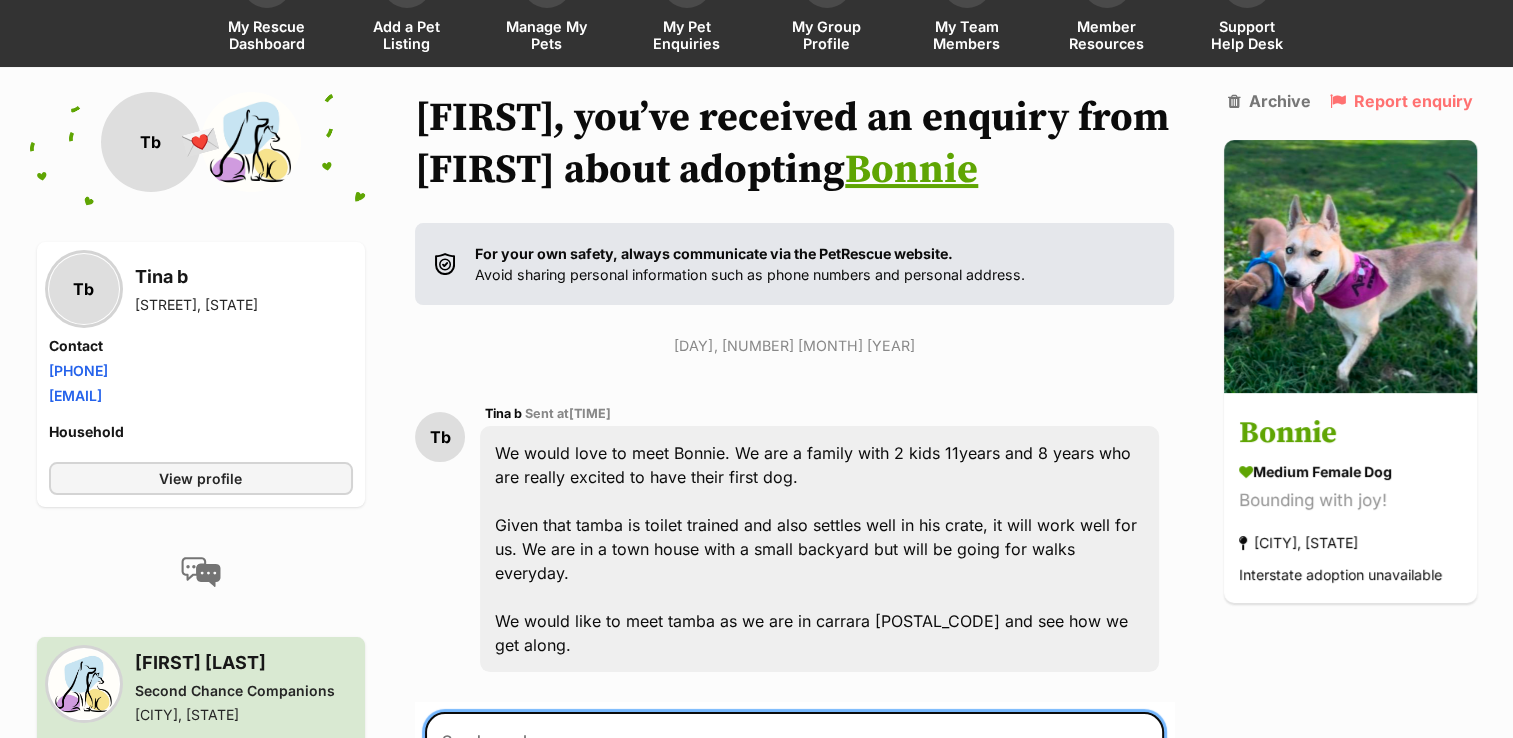 scroll, scrollTop: 177, scrollLeft: 0, axis: vertical 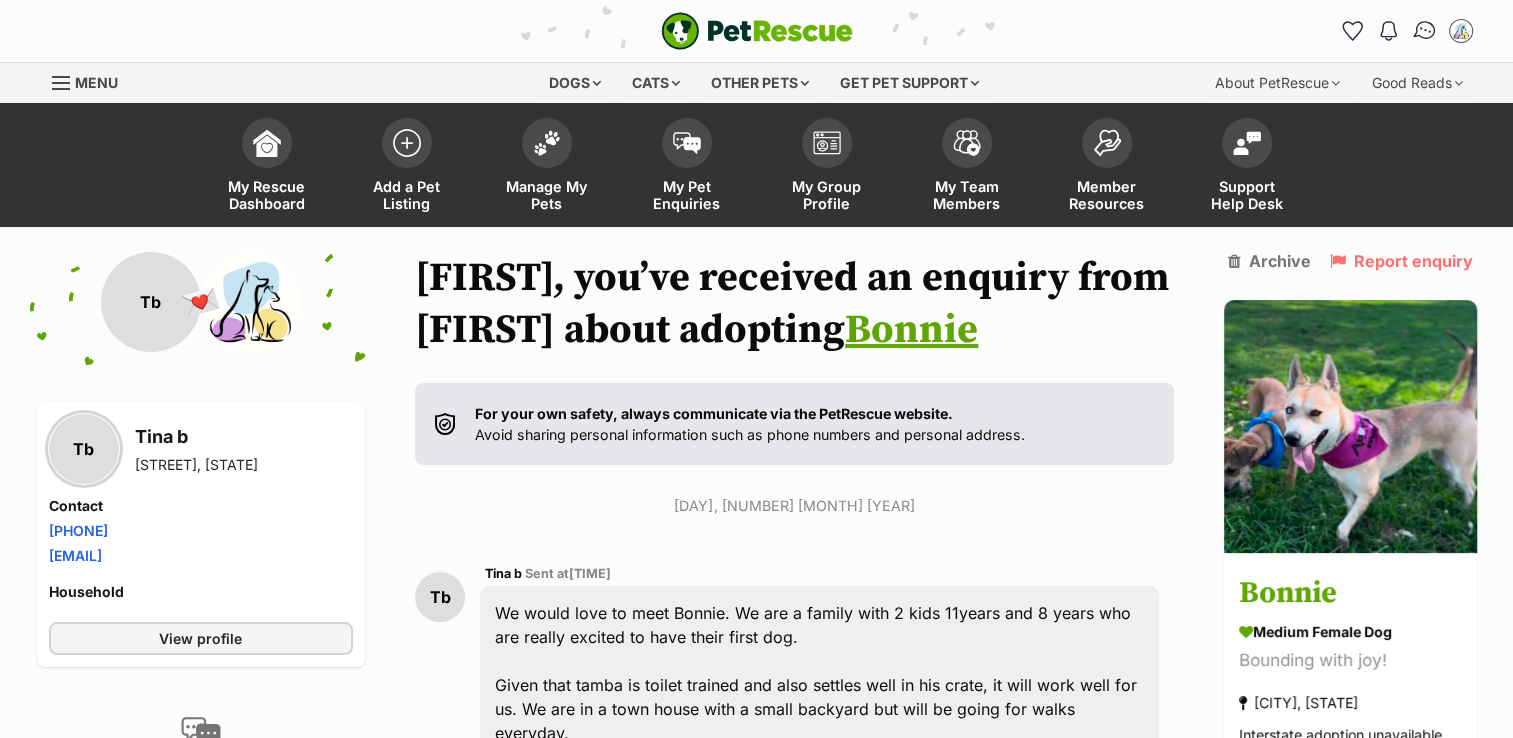 click at bounding box center (1424, 31) 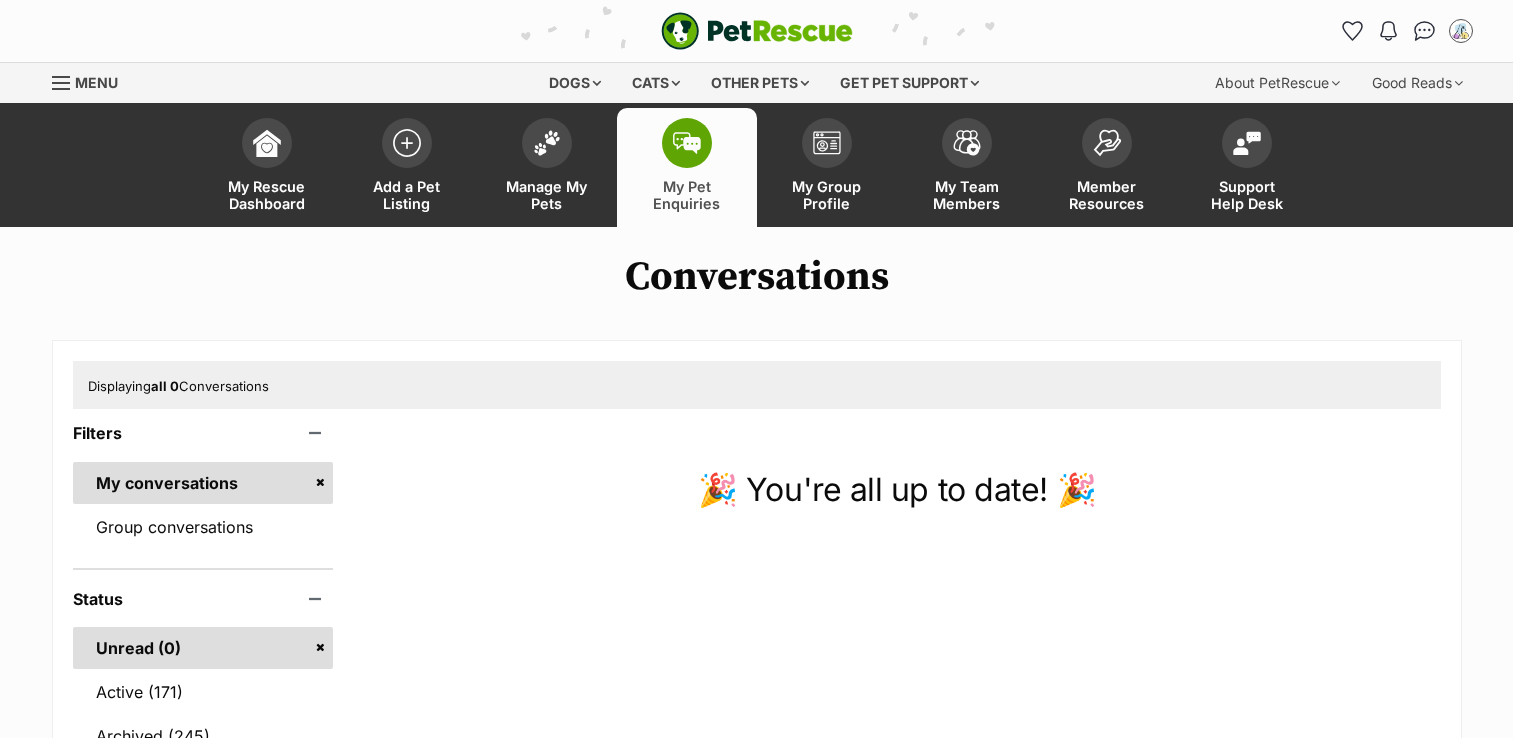 scroll, scrollTop: 0, scrollLeft: 0, axis: both 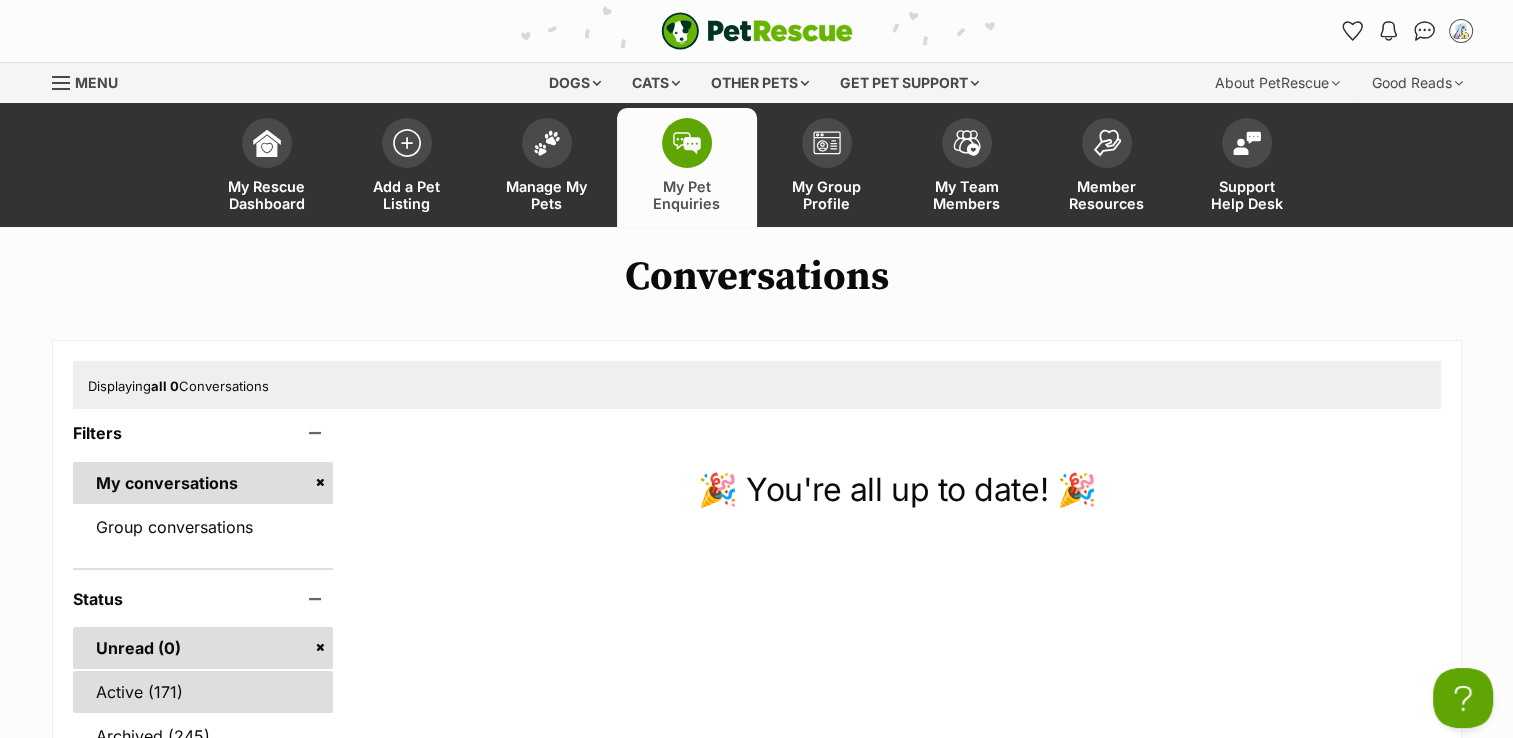 click on "Active (171)" at bounding box center (203, 692) 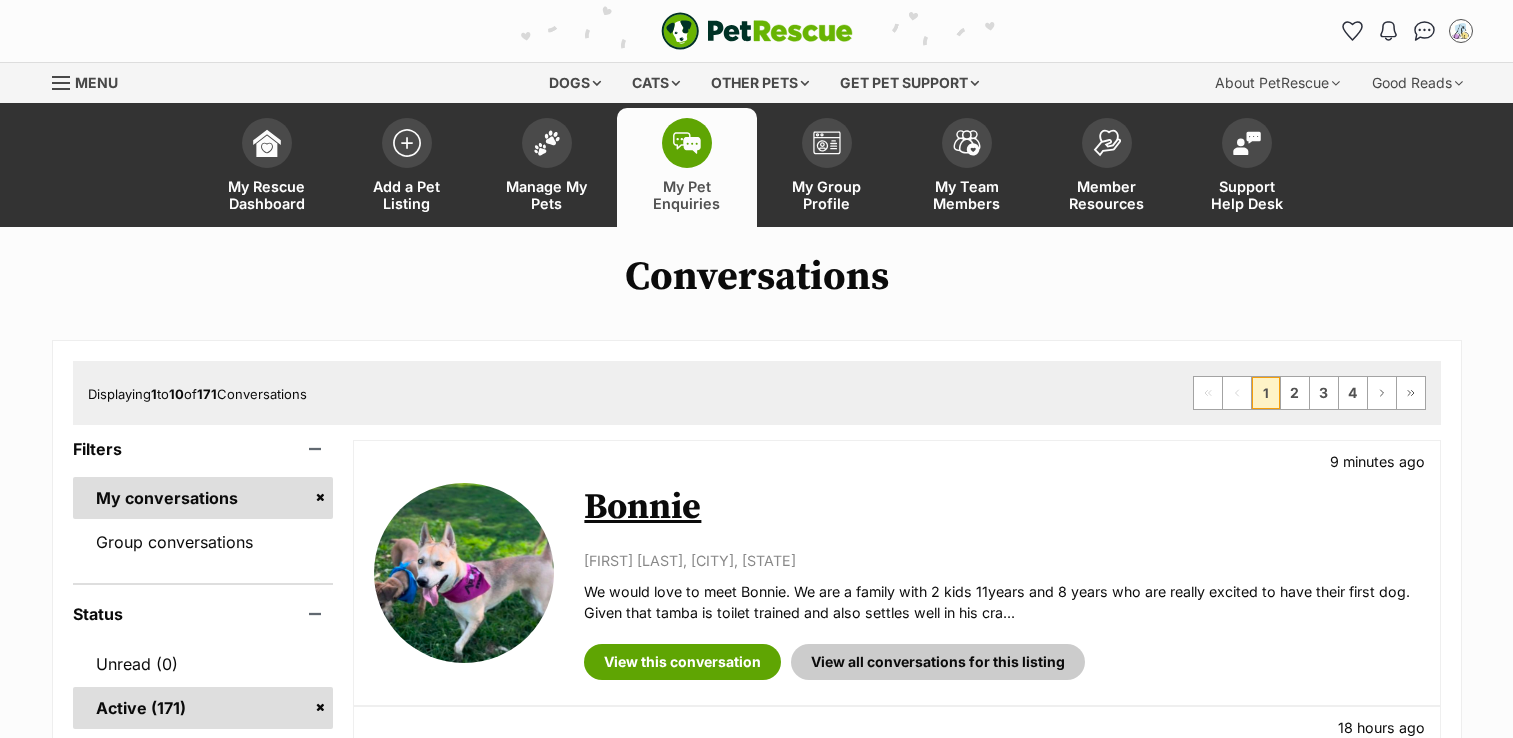 scroll, scrollTop: 0, scrollLeft: 0, axis: both 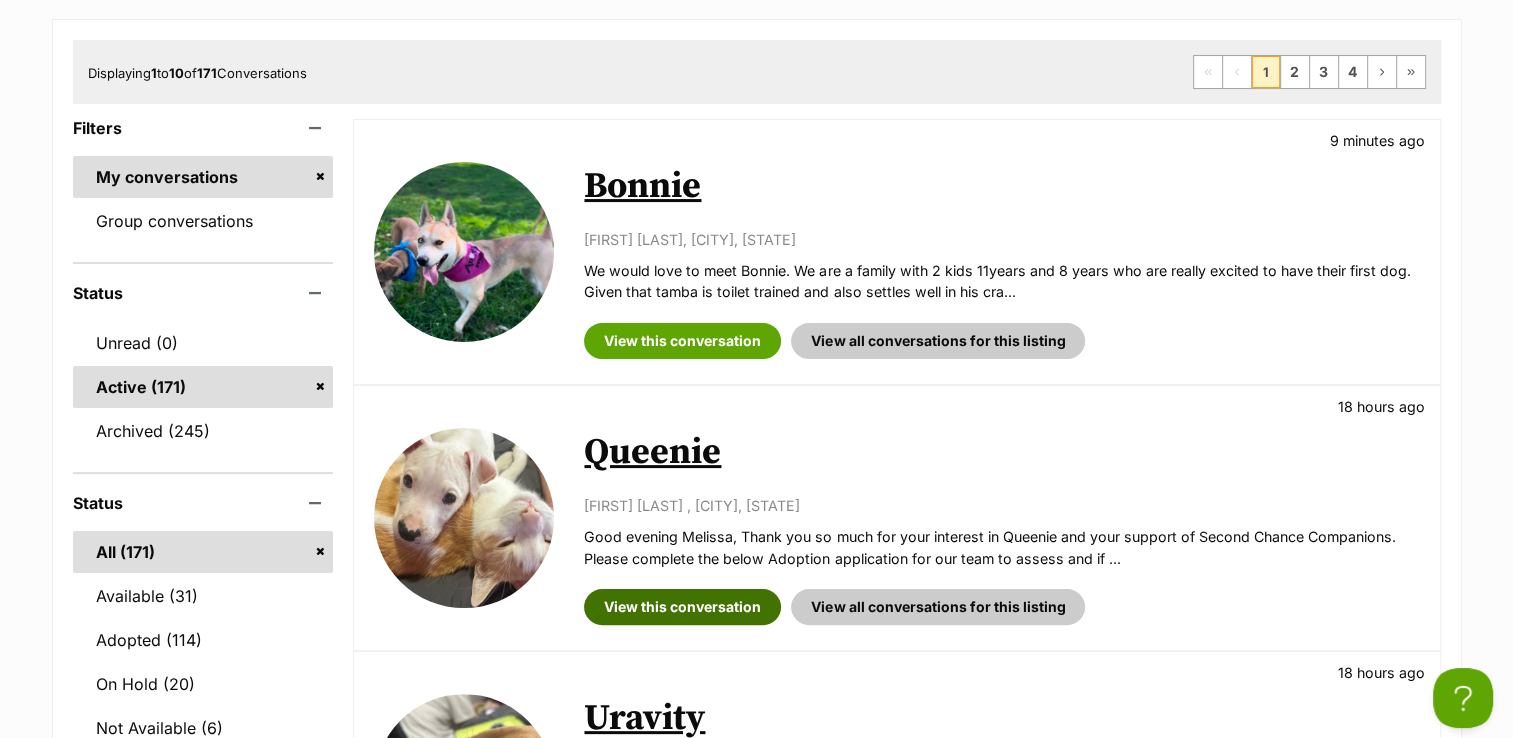 click on "View this conversation" at bounding box center [682, 607] 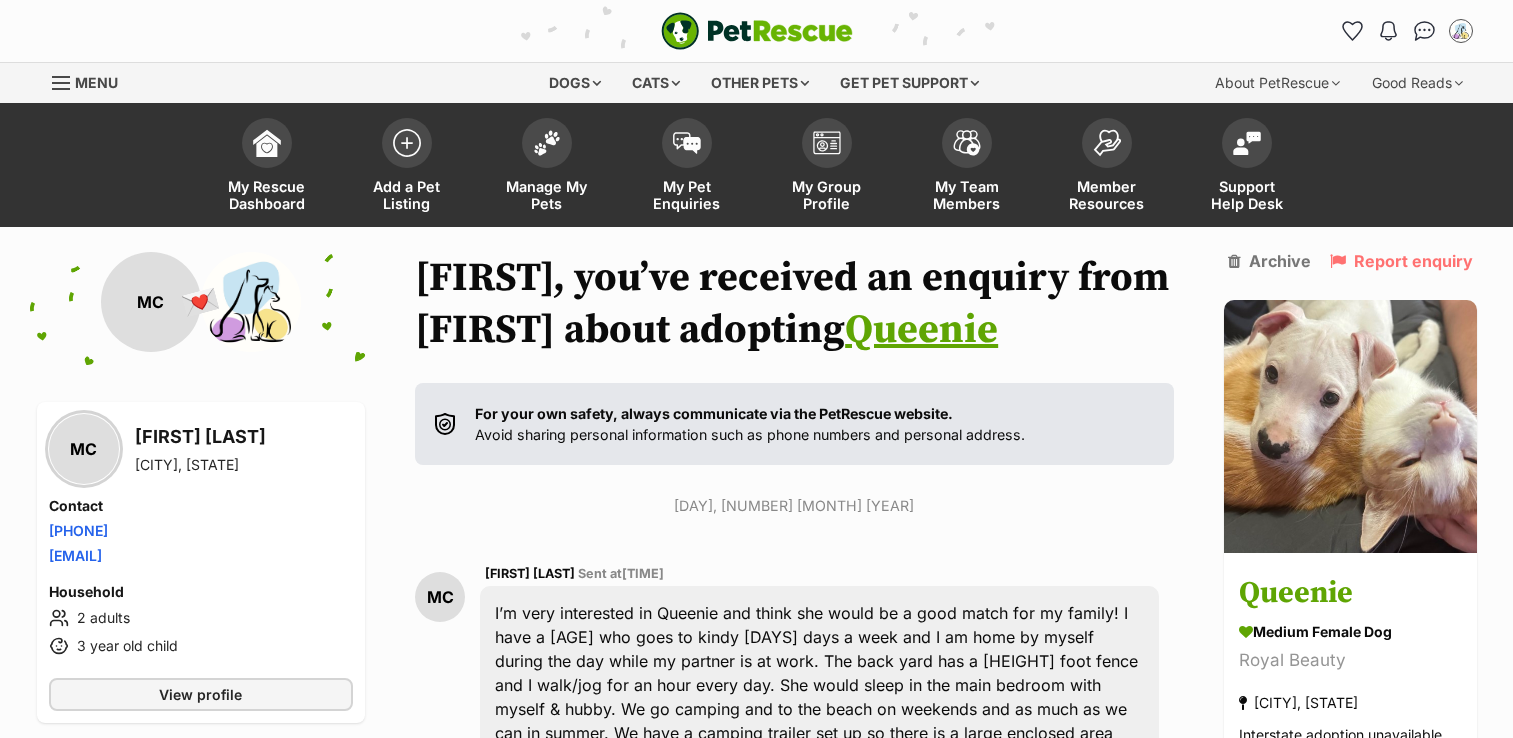 scroll, scrollTop: 0, scrollLeft: 0, axis: both 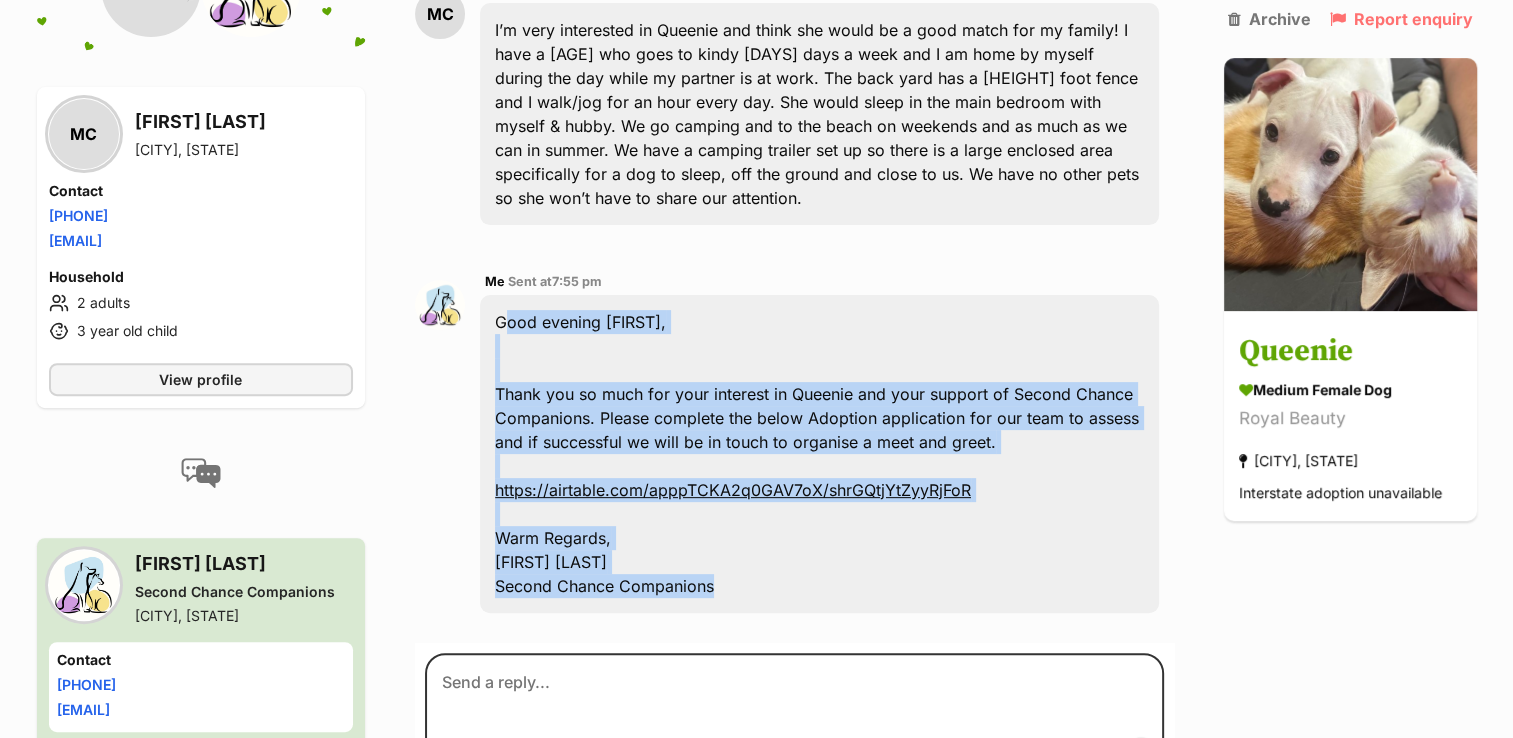 drag, startPoint x: 808, startPoint y: 586, endPoint x: 532, endPoint y: 322, distance: 381.93195 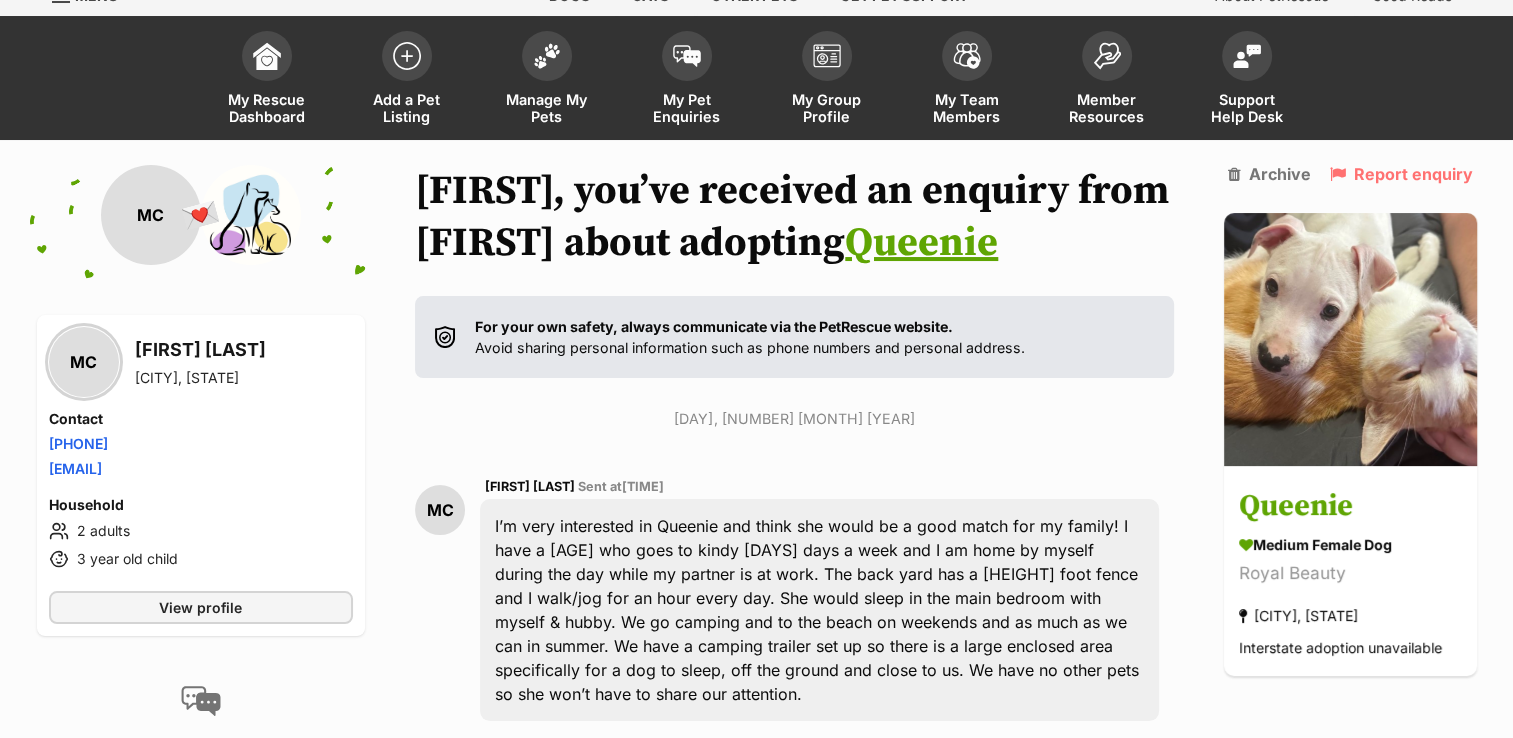 scroll, scrollTop: 0, scrollLeft: 0, axis: both 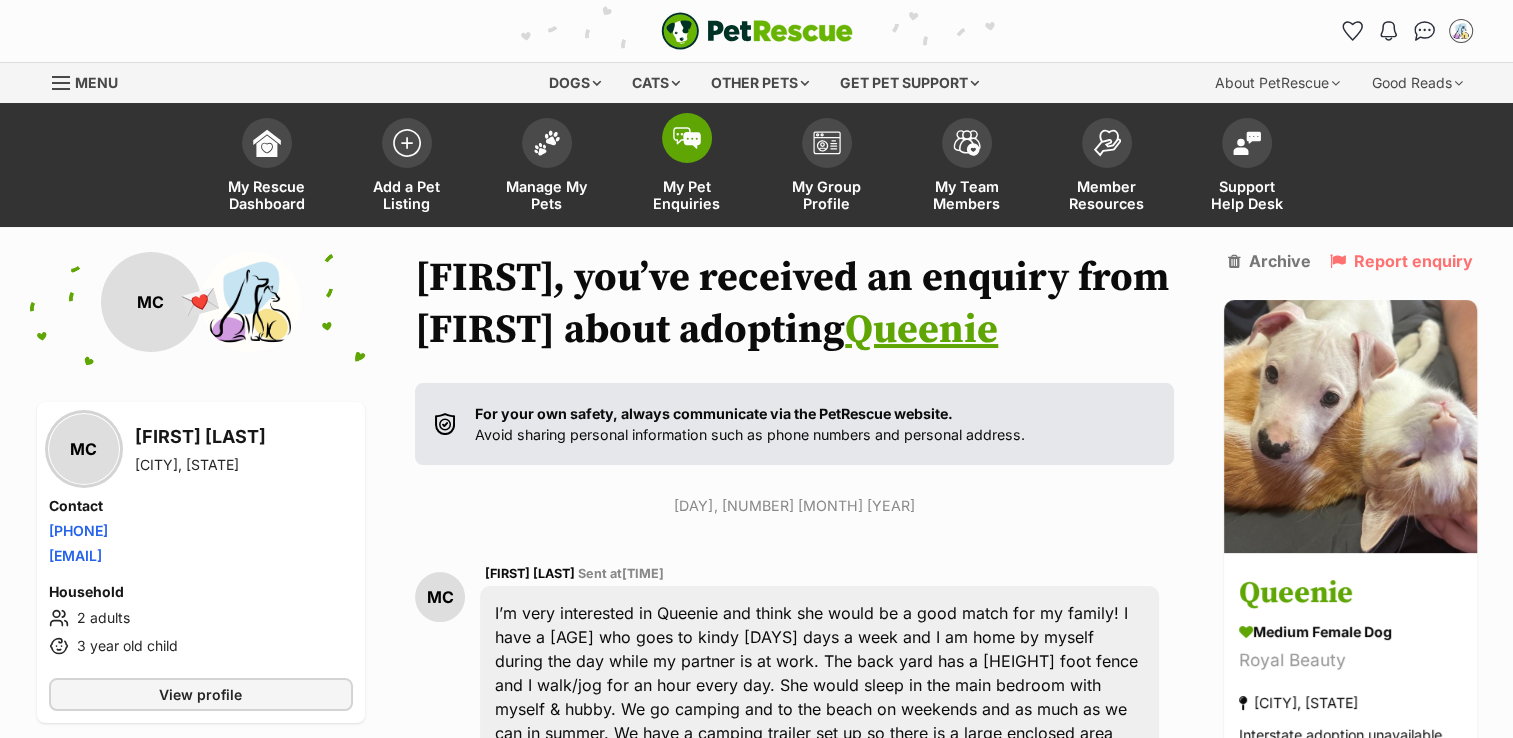 click at bounding box center (687, 138) 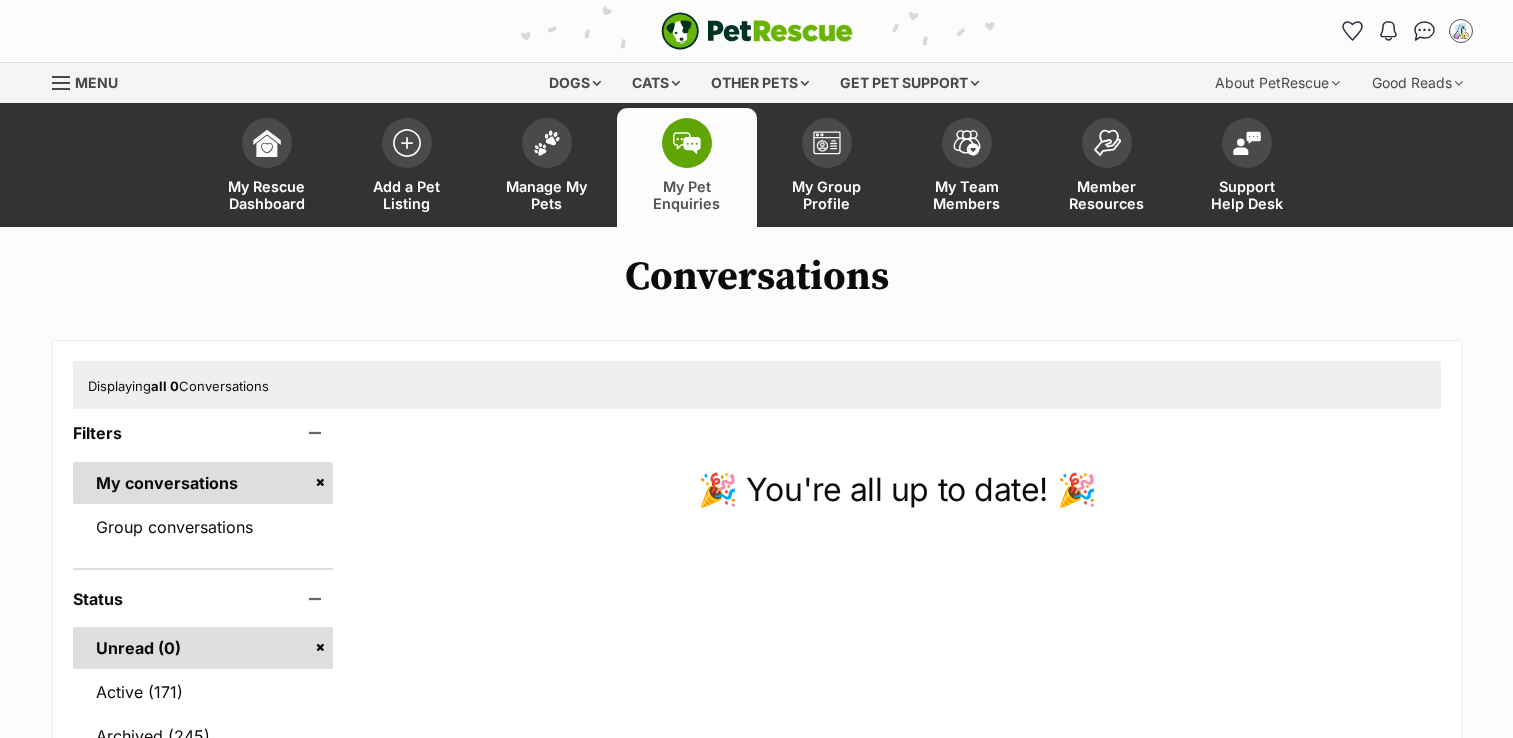 scroll, scrollTop: 0, scrollLeft: 0, axis: both 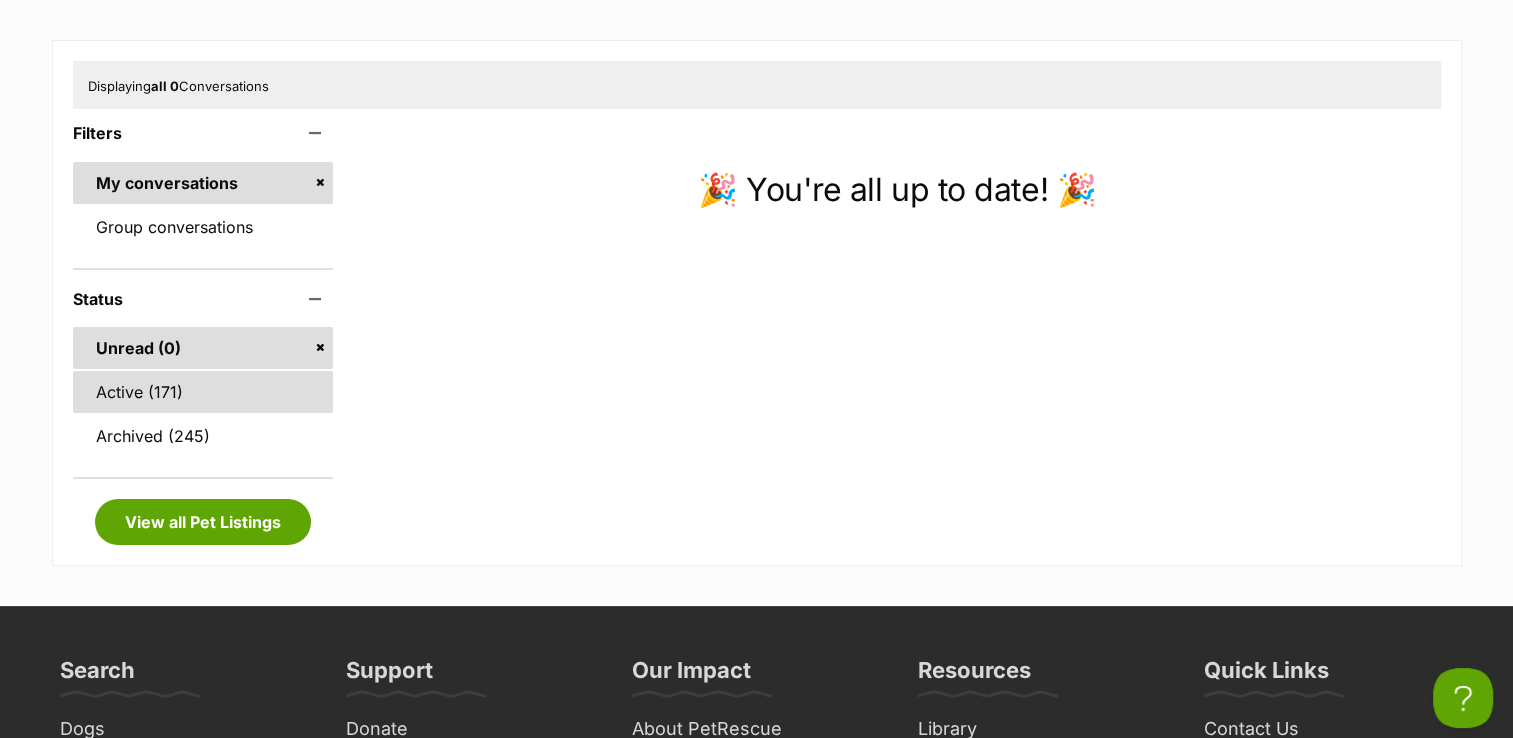 click on "Active (171)" at bounding box center (203, 392) 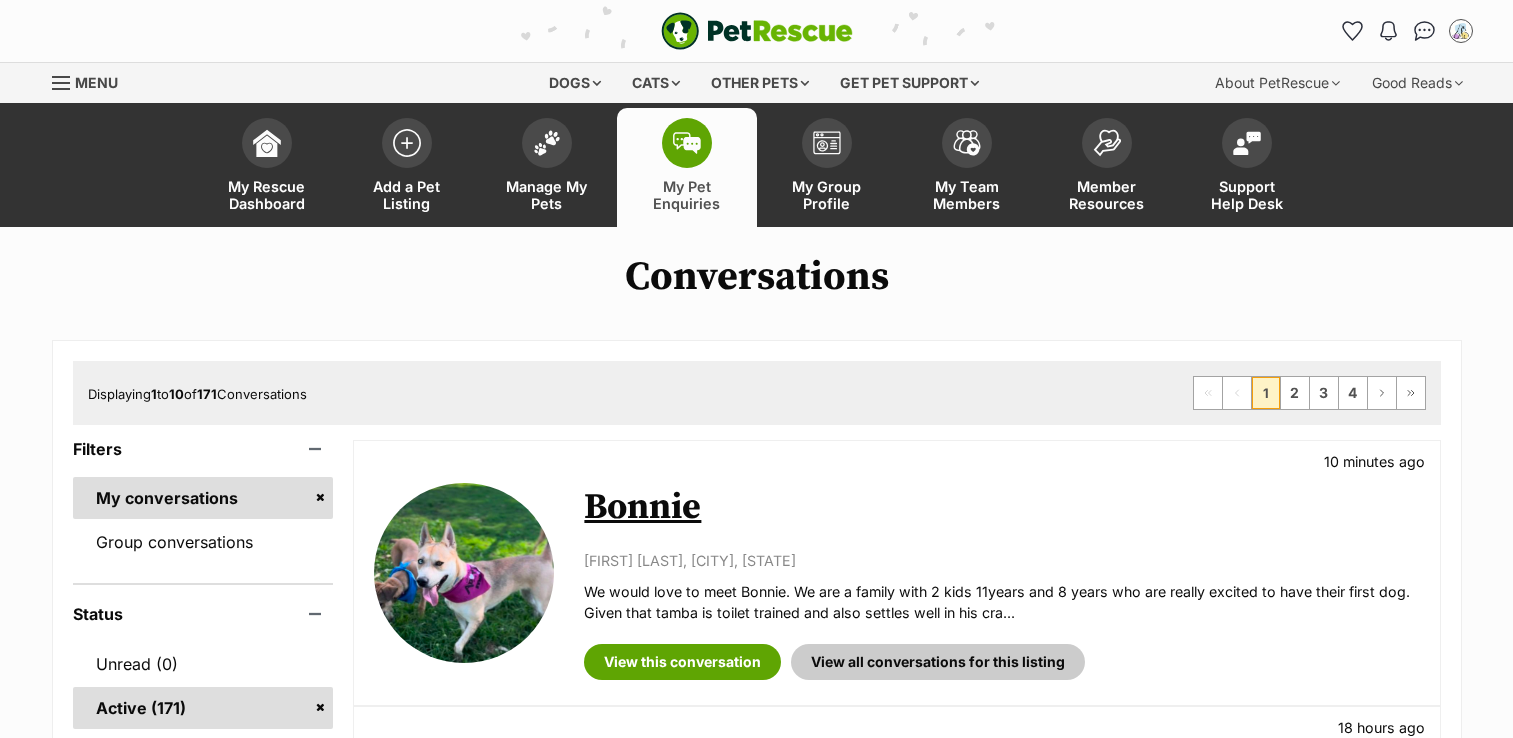 scroll, scrollTop: 0, scrollLeft: 0, axis: both 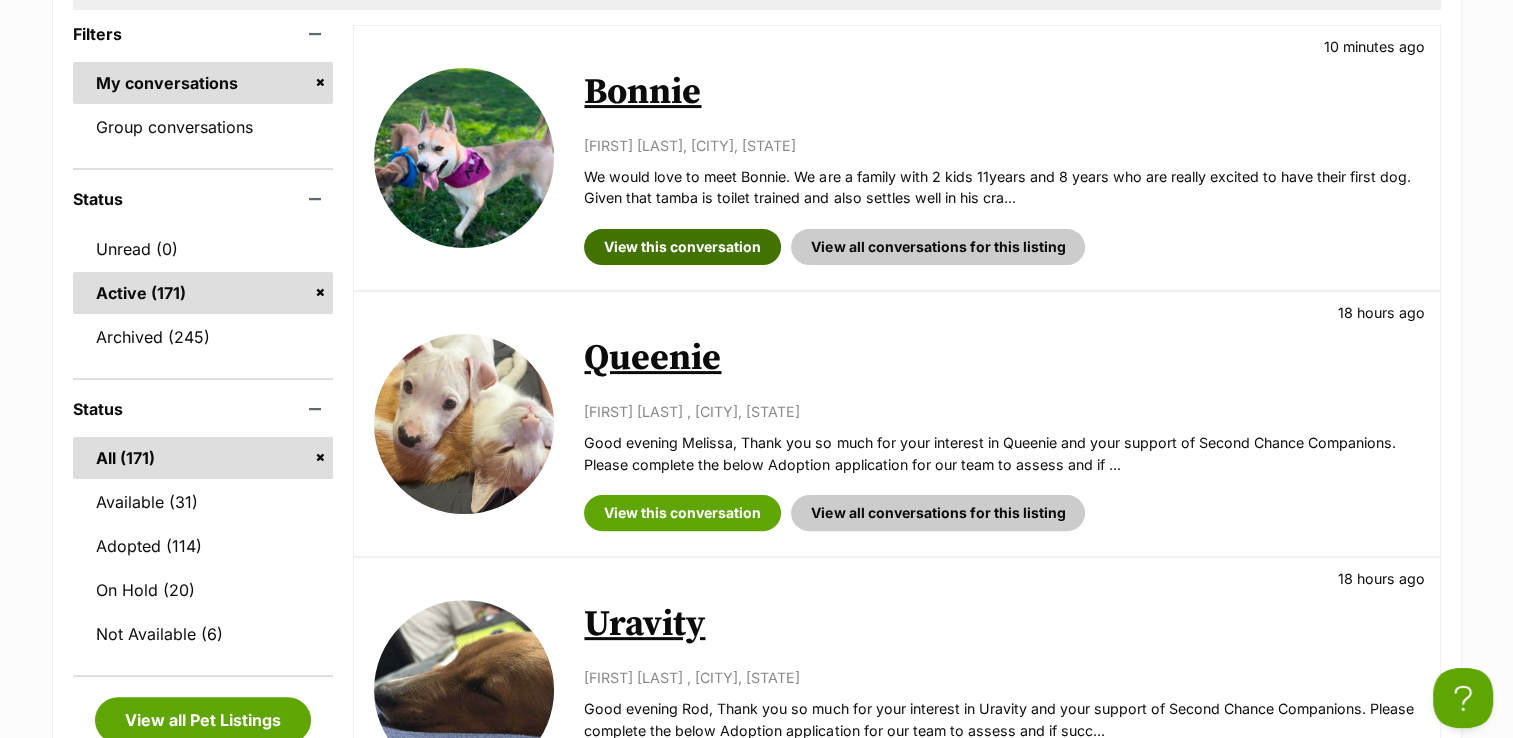 click on "View this conversation" at bounding box center (682, 247) 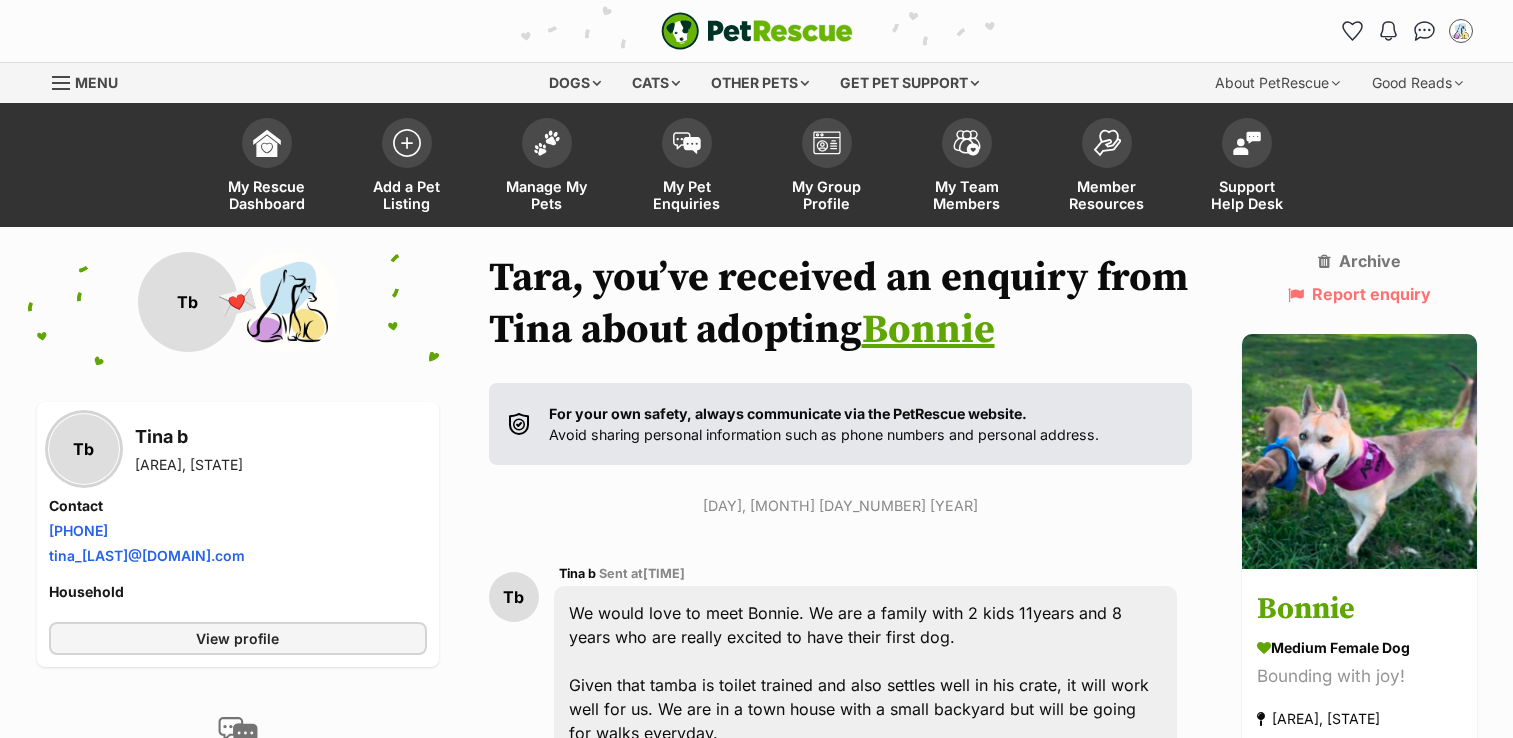 scroll, scrollTop: 0, scrollLeft: 0, axis: both 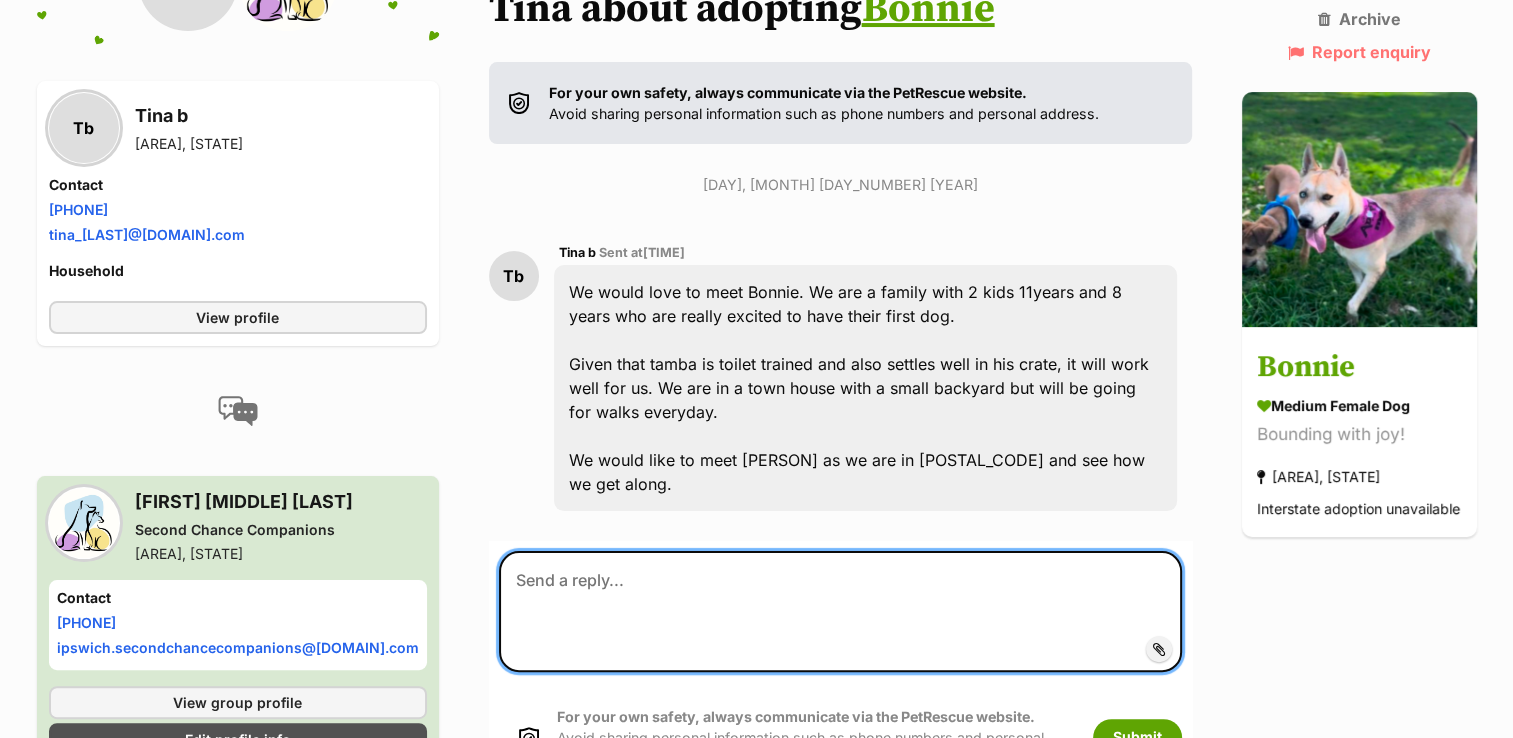 click at bounding box center [841, 611] 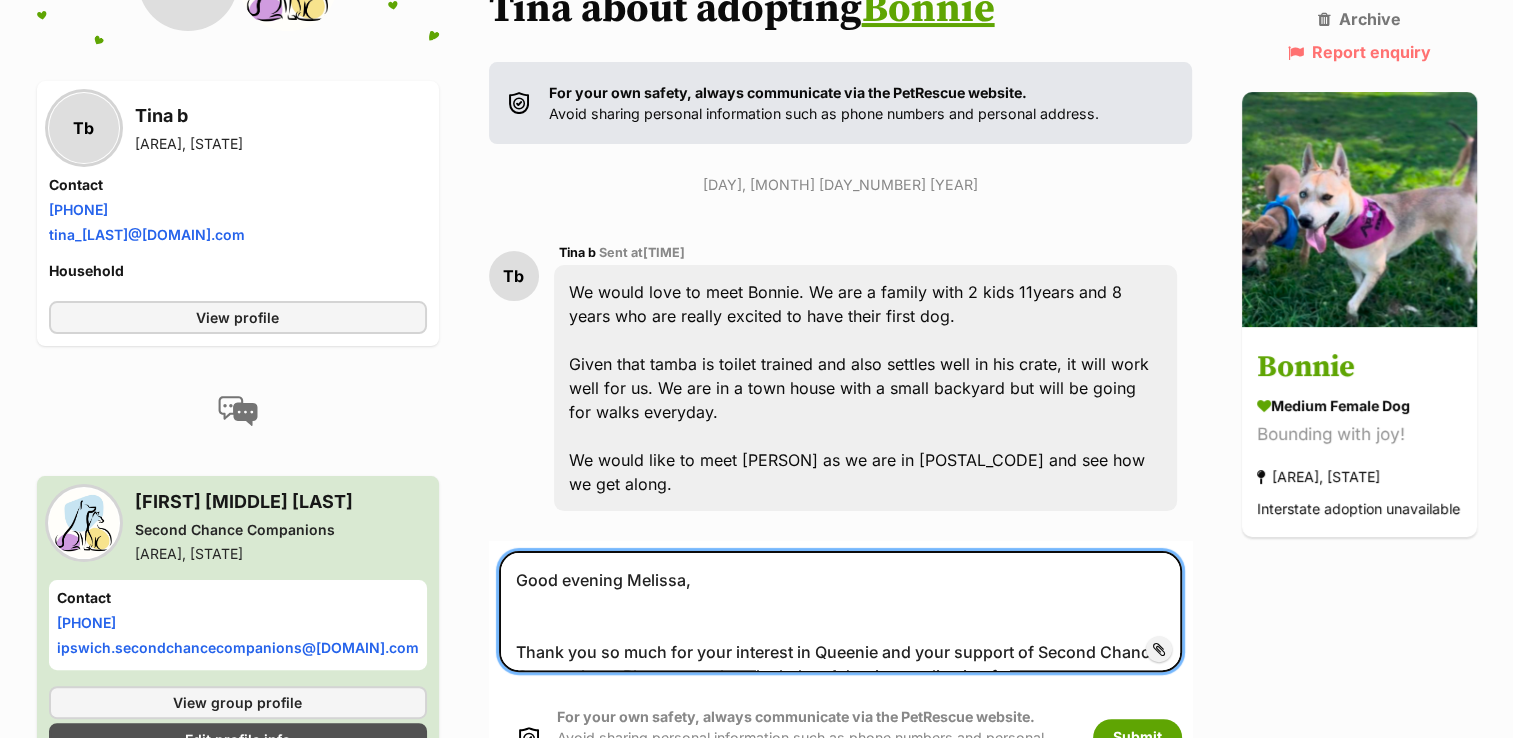 scroll, scrollTop: 8, scrollLeft: 0, axis: vertical 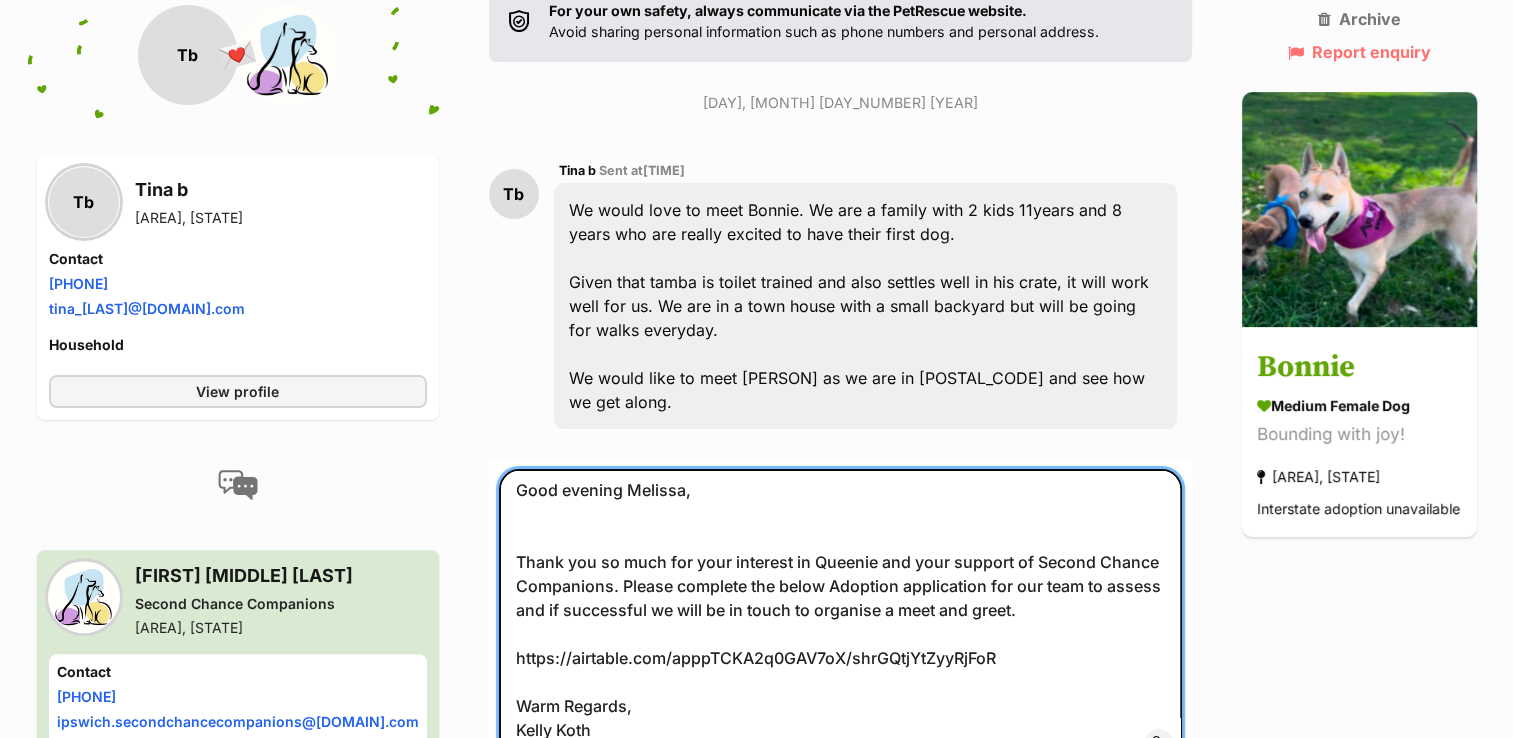 click on "Good evening Melissa,
Thank you so much for your interest in Queenie and your support of Second Chance Companions. Please complete the below Adoption application for our team to assess and if successful we will be in touch to organise a meet and greet.
https://airtable.com/apppTCKA2q0GAV7oX/shrGQtjYtZyyRjFoR
Warm Regards,
Kelly Koth
Second Chance Companions" at bounding box center (841, 616) 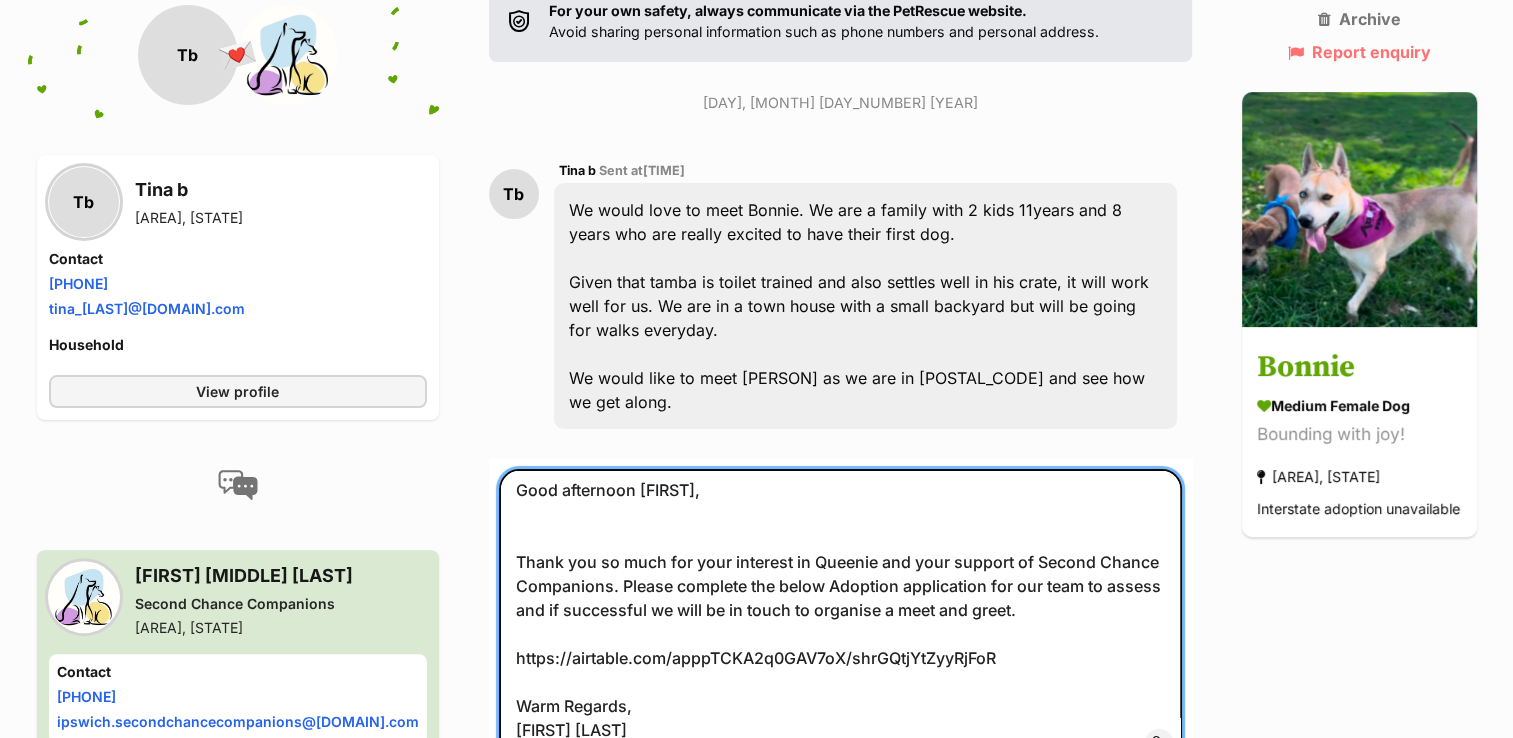 click on "Good afternoon [FIRST],
Thank you so much for your interest in Queenie and your support of Second Chance Companions. Please complete the below Adoption application for our team to assess and if successful we will be in touch to organise a meet and greet.
https://airtable.com/apppTCKA2q0GAV7oX/shrGQtjYtZyyRjFoR
Warm Regards,
[FIRST] [LAST]
Second Chance Companions" at bounding box center (841, 616) 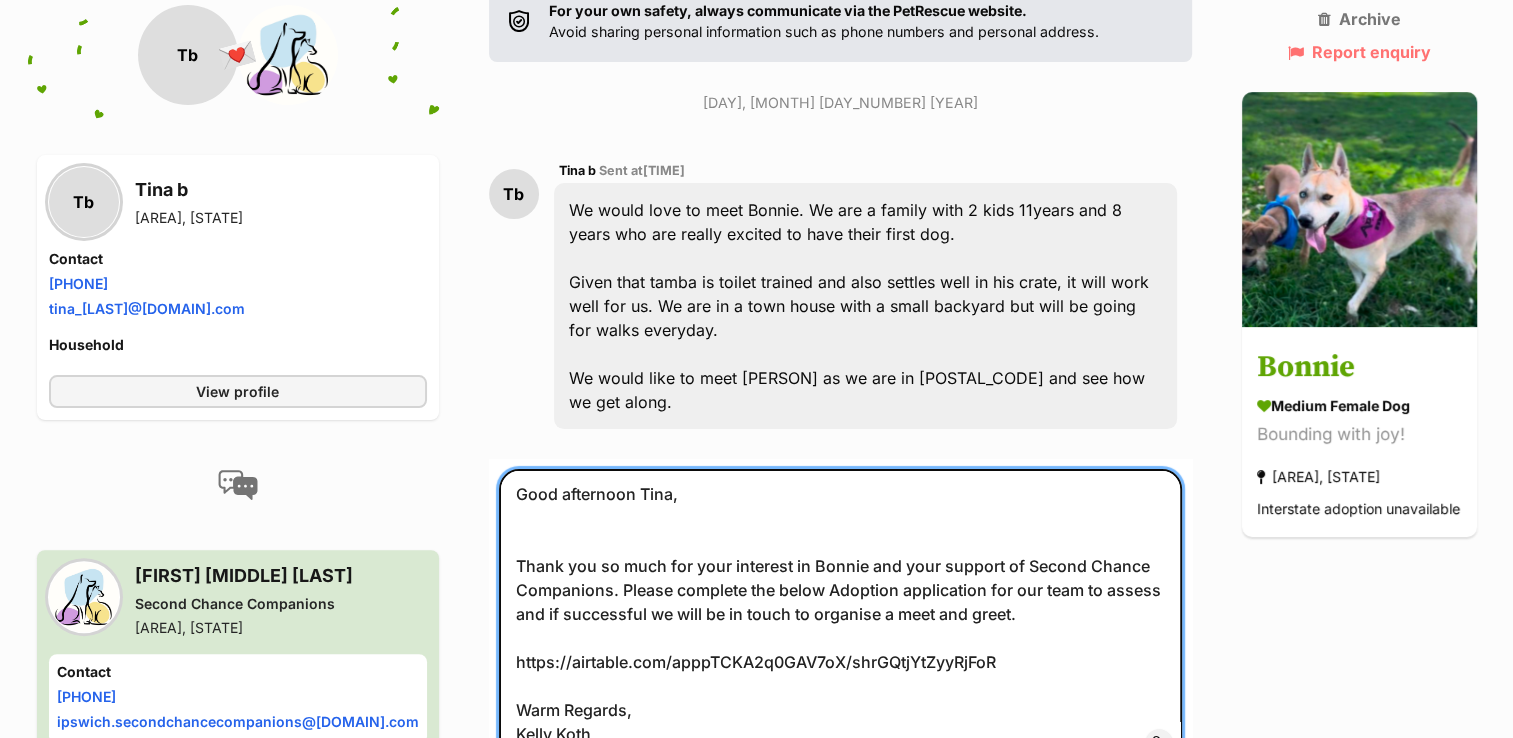 scroll, scrollTop: 25, scrollLeft: 0, axis: vertical 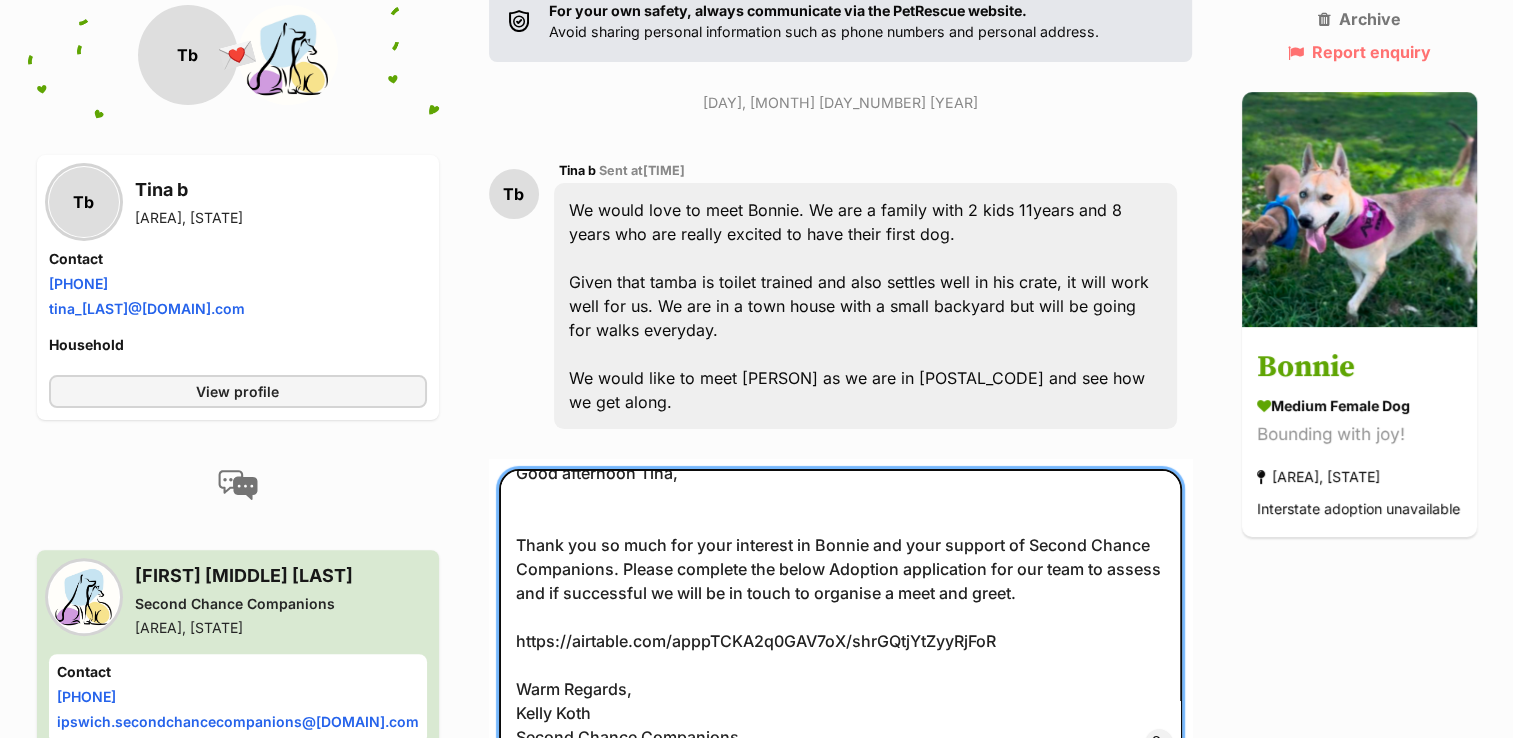 click on "Good afternoon Tina,
Thank you so much for your interest in Bonnie and your support of Second Chance Companions. Please complete the below Adoption application for our team to assess and if successful we will be in touch to organise a meet and greet.
https://airtable.com/apppTCKA2q0GAV7oX/shrGQtjYtZyyRjFoR
Warm Regards,
Kelly Koth
Second Chance Companions" at bounding box center [841, 616] 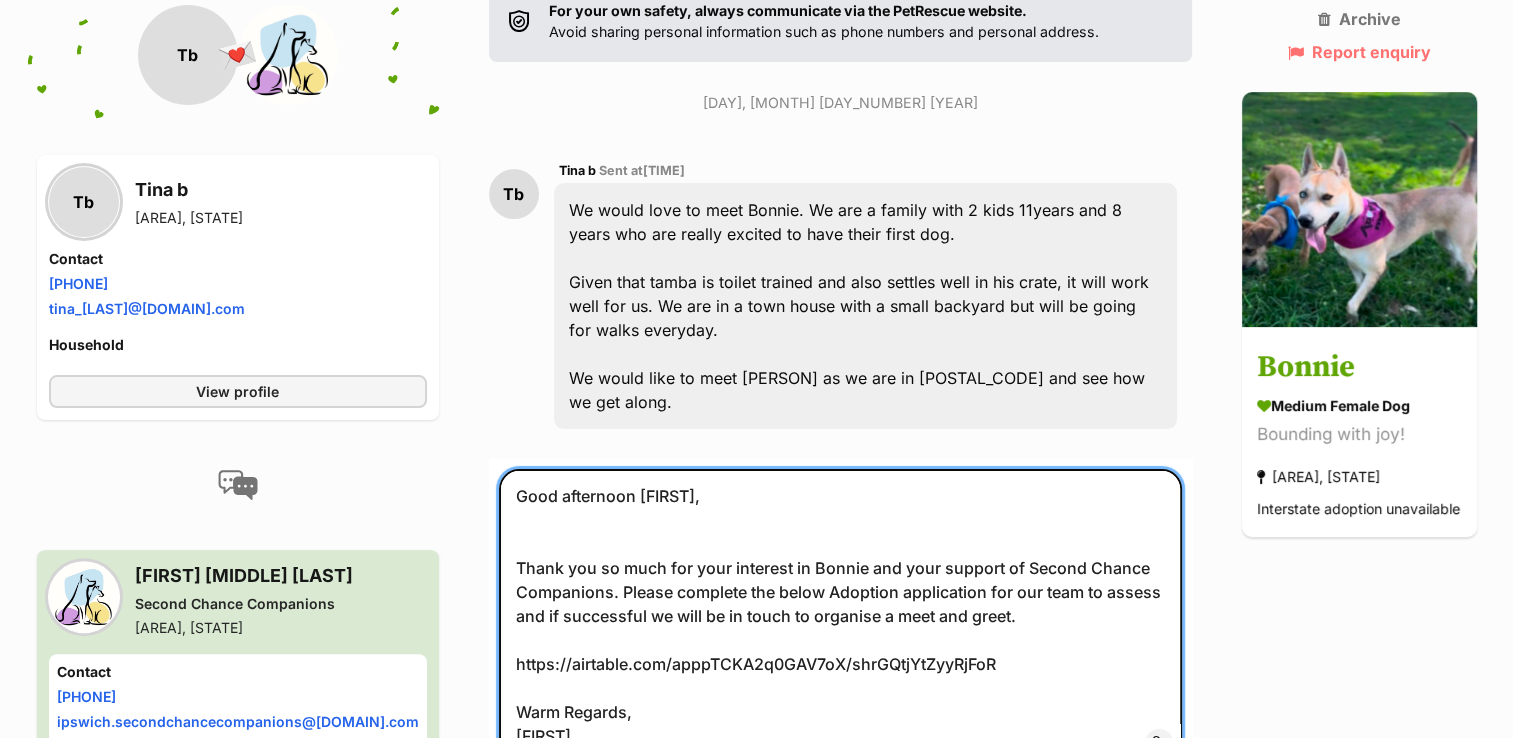 scroll, scrollTop: 8, scrollLeft: 0, axis: vertical 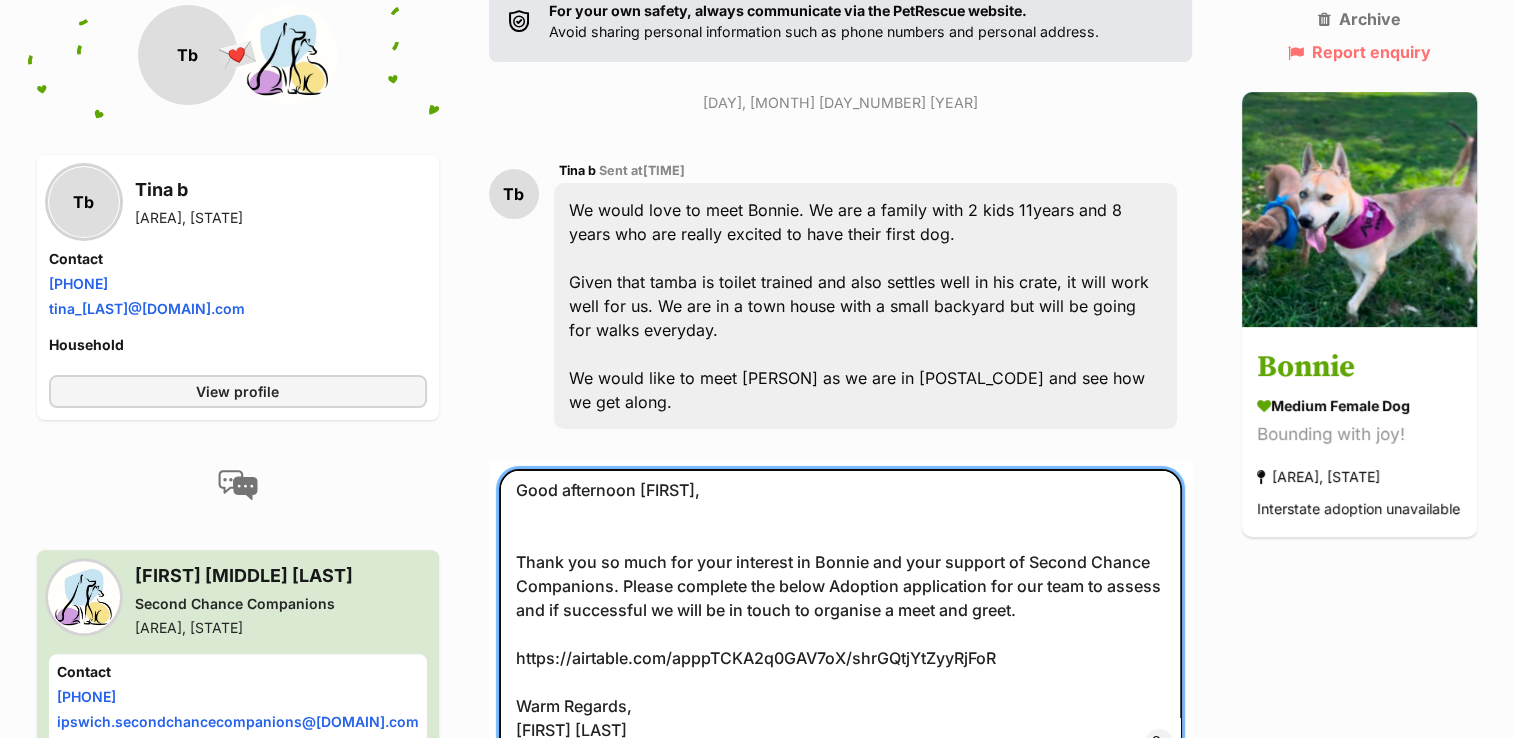 drag, startPoint x: 543, startPoint y: 705, endPoint x: 477, endPoint y: 706, distance: 66.007576 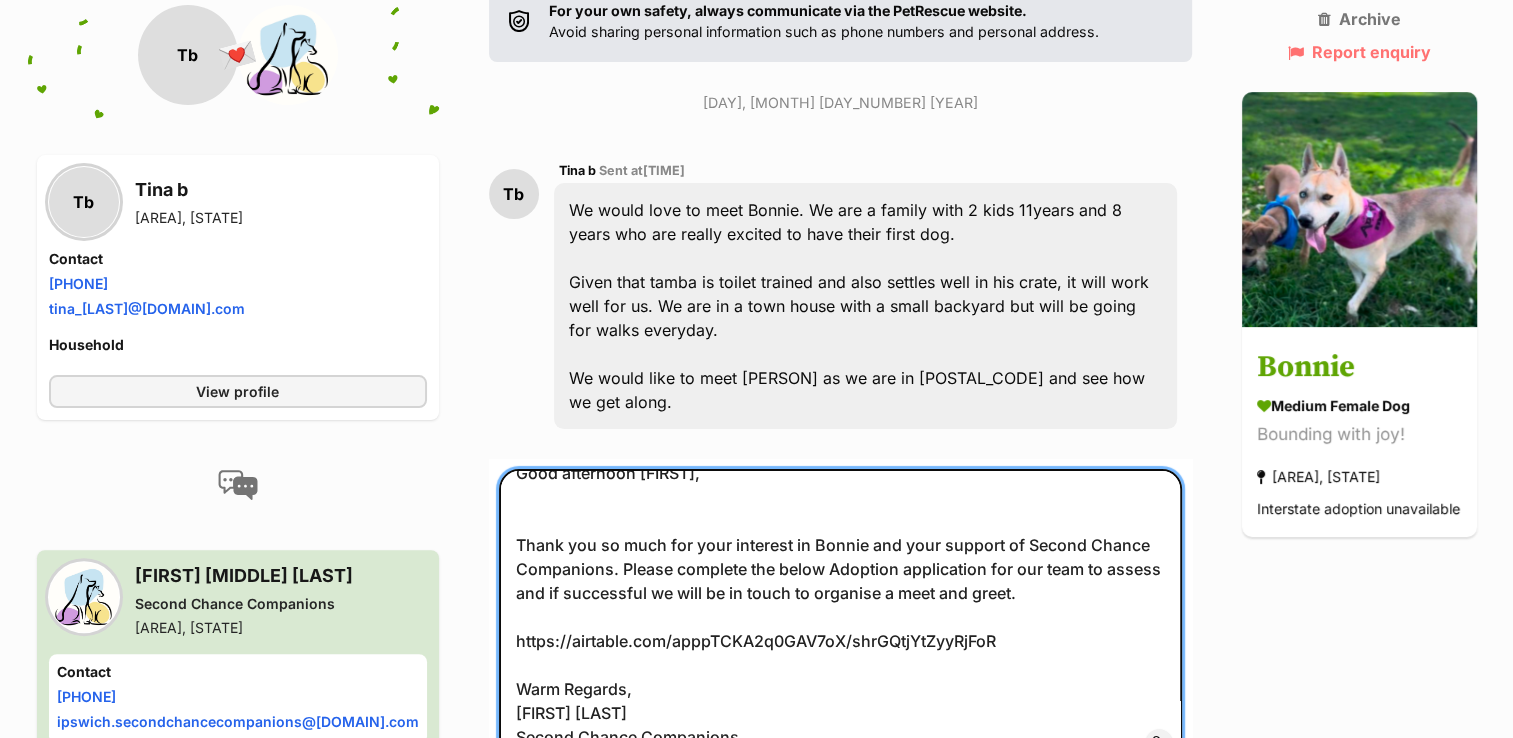 click on "Good afternoon [FIRST],
Thank you so much for your interest in Bonnie and your support of Second Chance Companions. Please complete the below Adoption application for our team to assess and if successful we will be in touch to organise a meet and greet.
https://airtable.com/apppTCKA2q0GAV7oX/shrGQtjYtZyyRjFoR
Warm Regards,
[FIRST] [LAST]
Second Chance Companions" at bounding box center [841, 616] 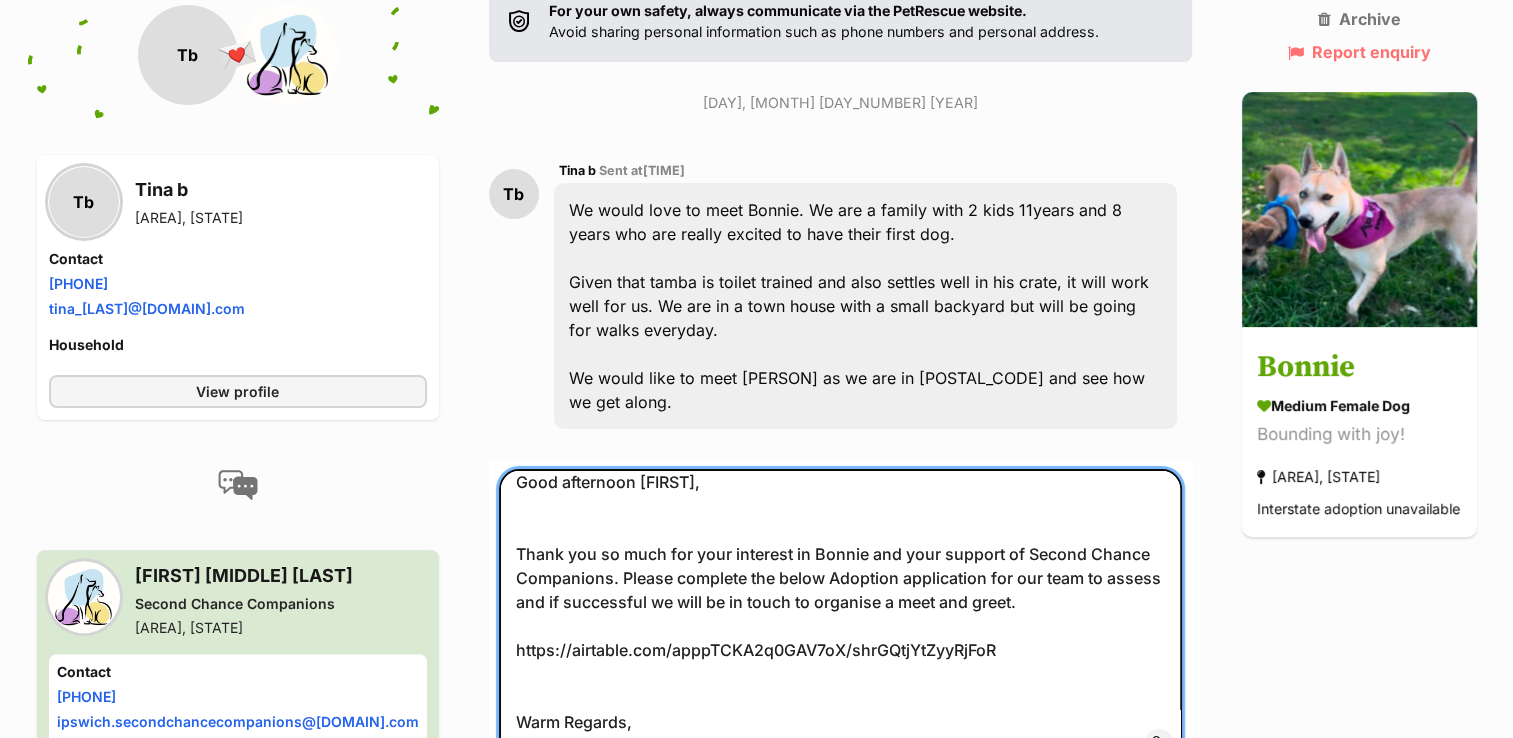 scroll, scrollTop: 32, scrollLeft: 0, axis: vertical 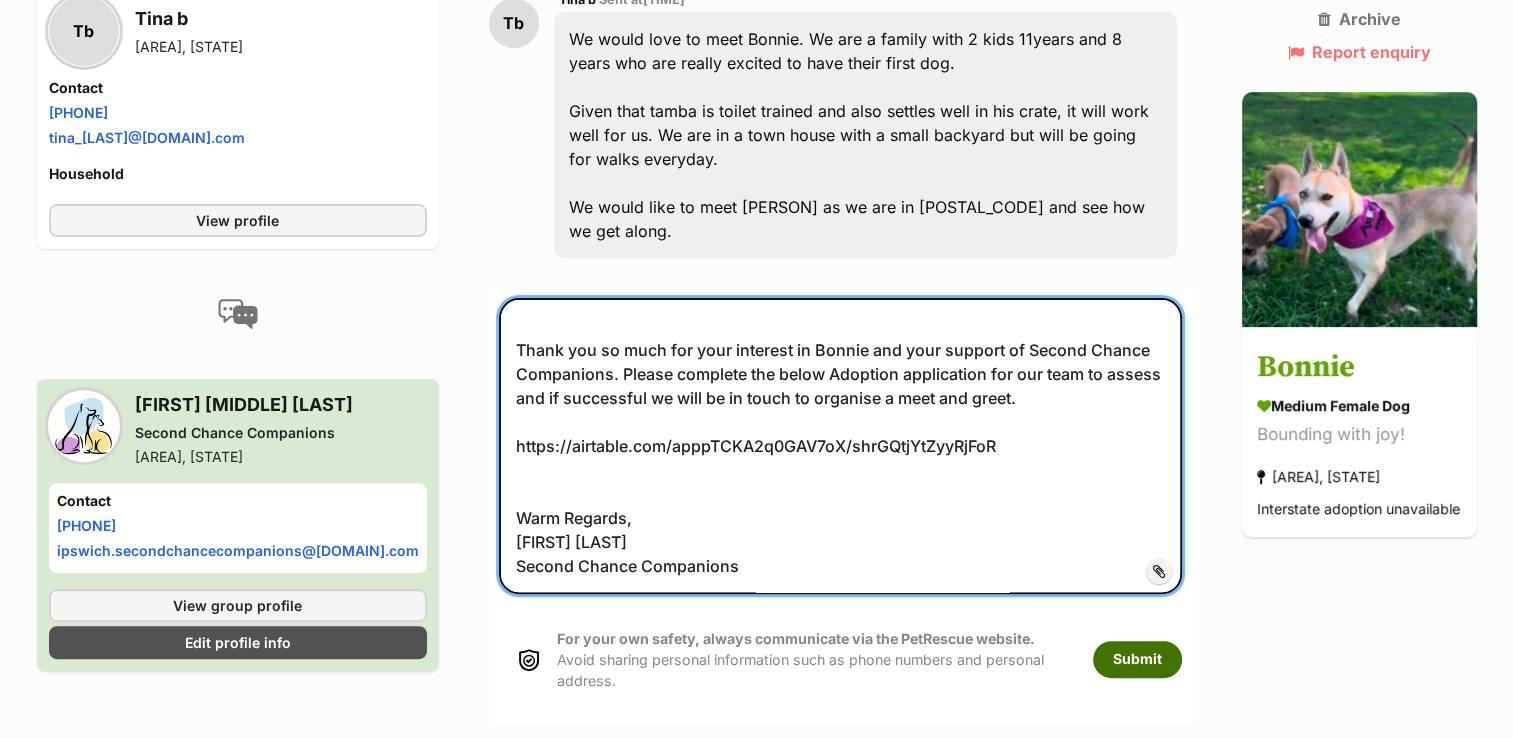 type on "Good afternoon [FIRST],
Thank you so much for your interest in Bonnie and your support of Second Chance Companions. Please complete the below Adoption application for our team to assess and if successful we will be in touch to organise a meet and greet.
https://airtable.com/apppTCKA2q0GAV7oX/shrGQtjYtZyyRjFoR
Warm Regards,
[FIRST] [LAST]
Second Chance Companions" 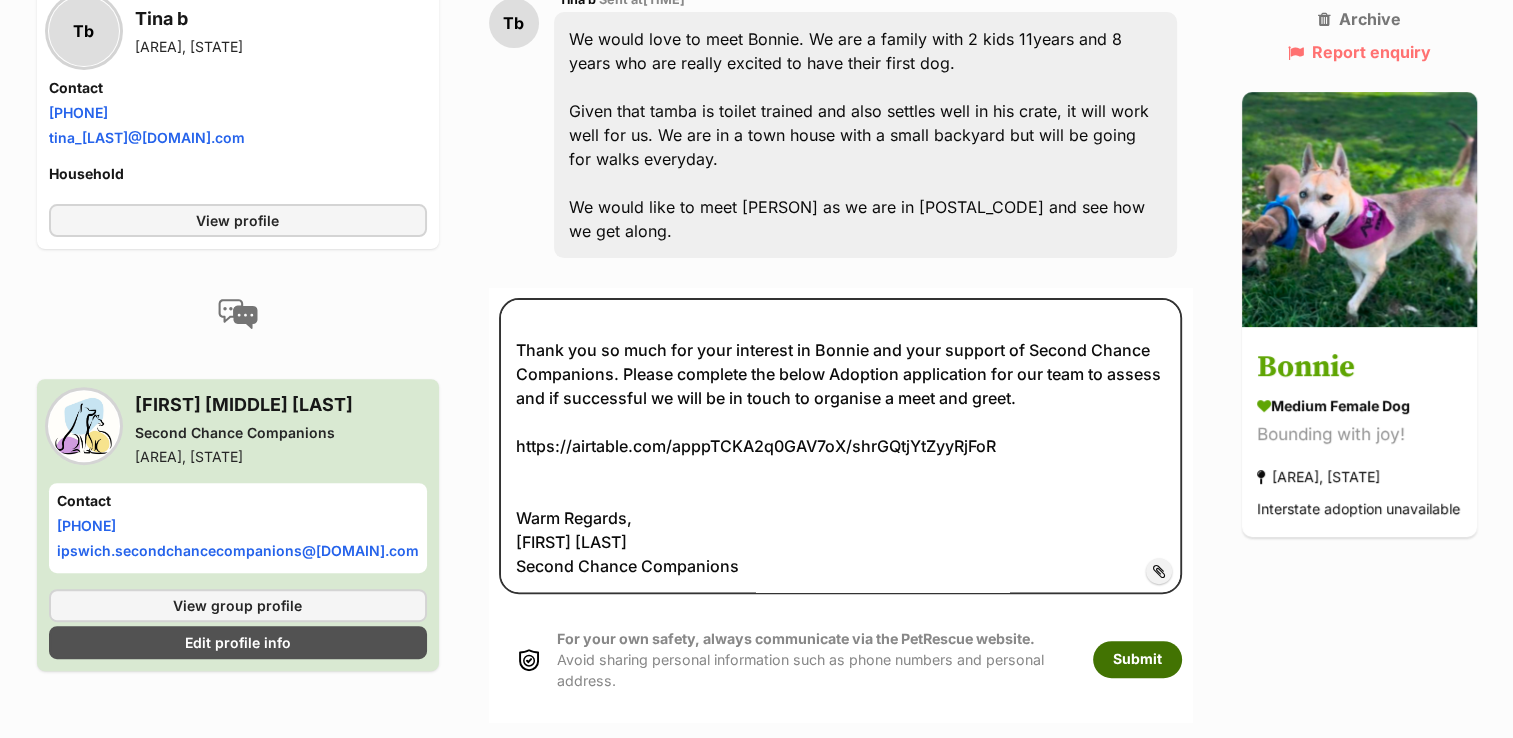 click on "Submit" at bounding box center (1137, 659) 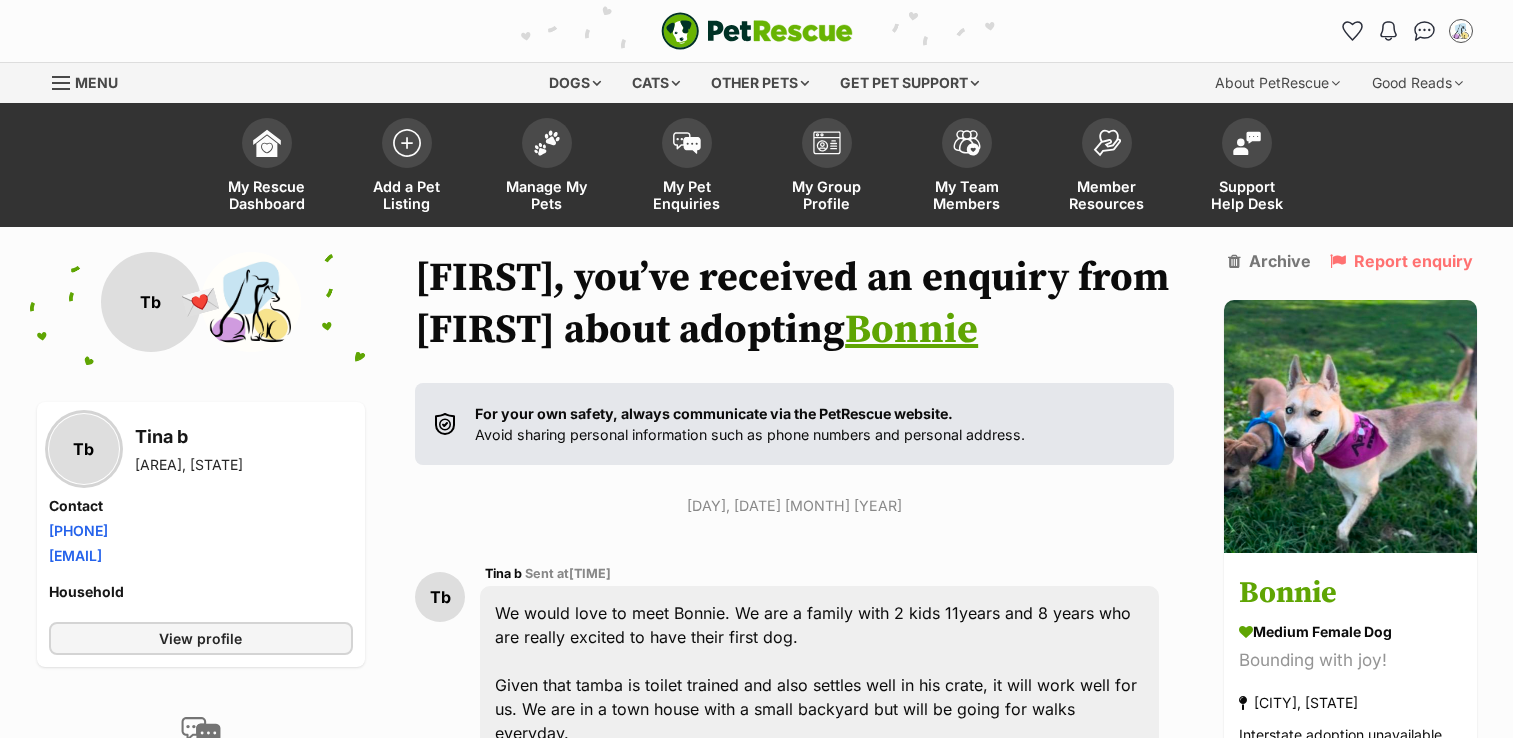 scroll, scrollTop: 559, scrollLeft: 0, axis: vertical 